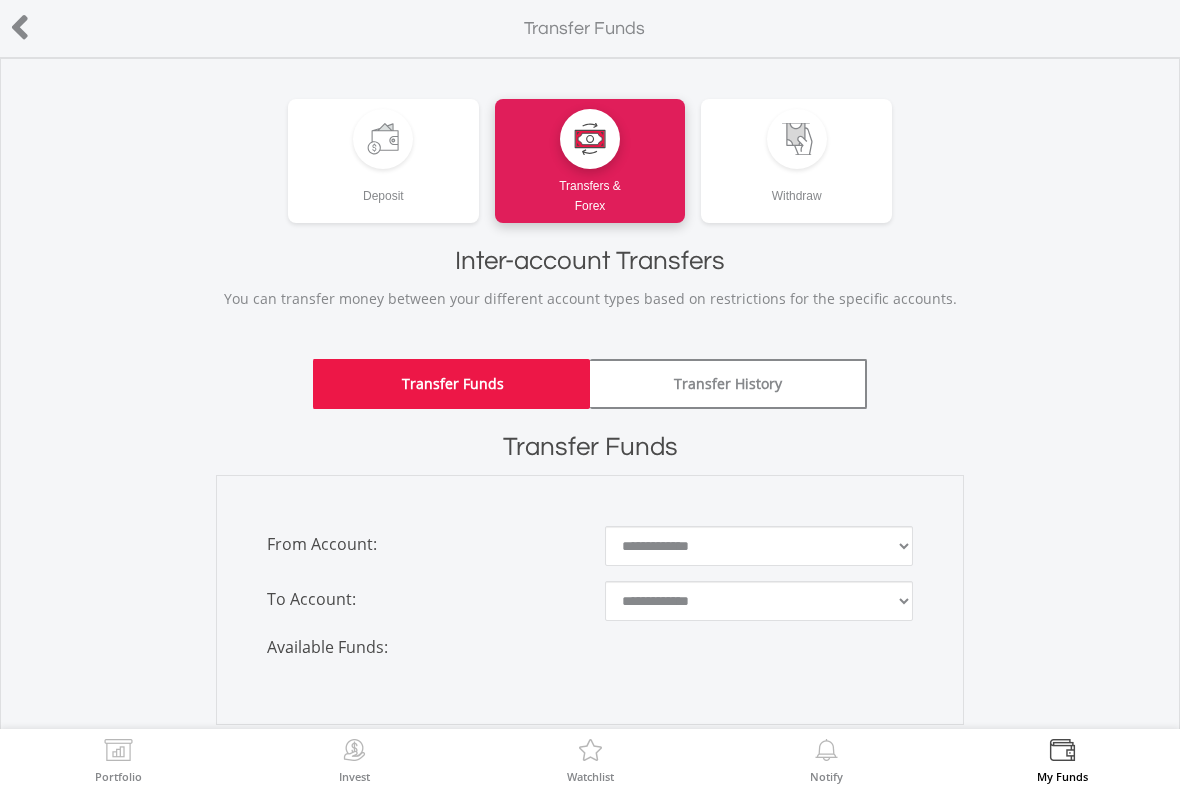 scroll, scrollTop: 0, scrollLeft: 0, axis: both 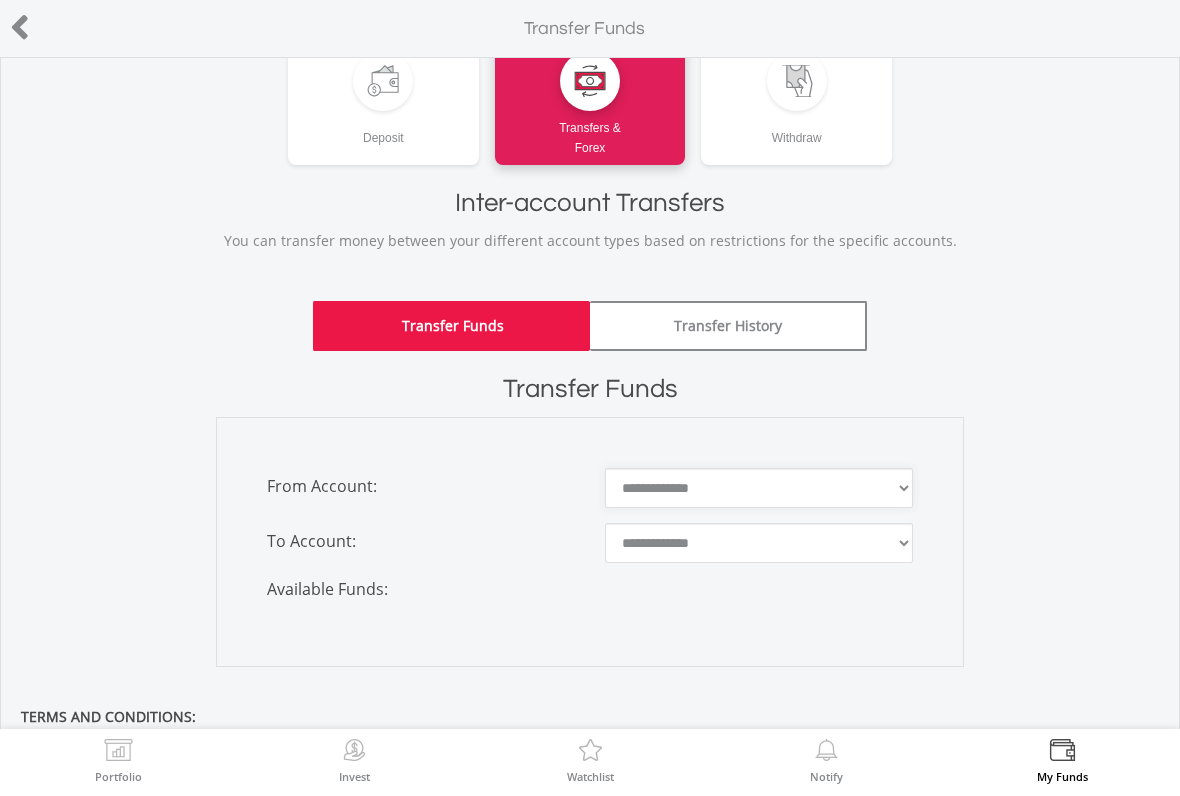 click on "**********" at bounding box center [759, 488] 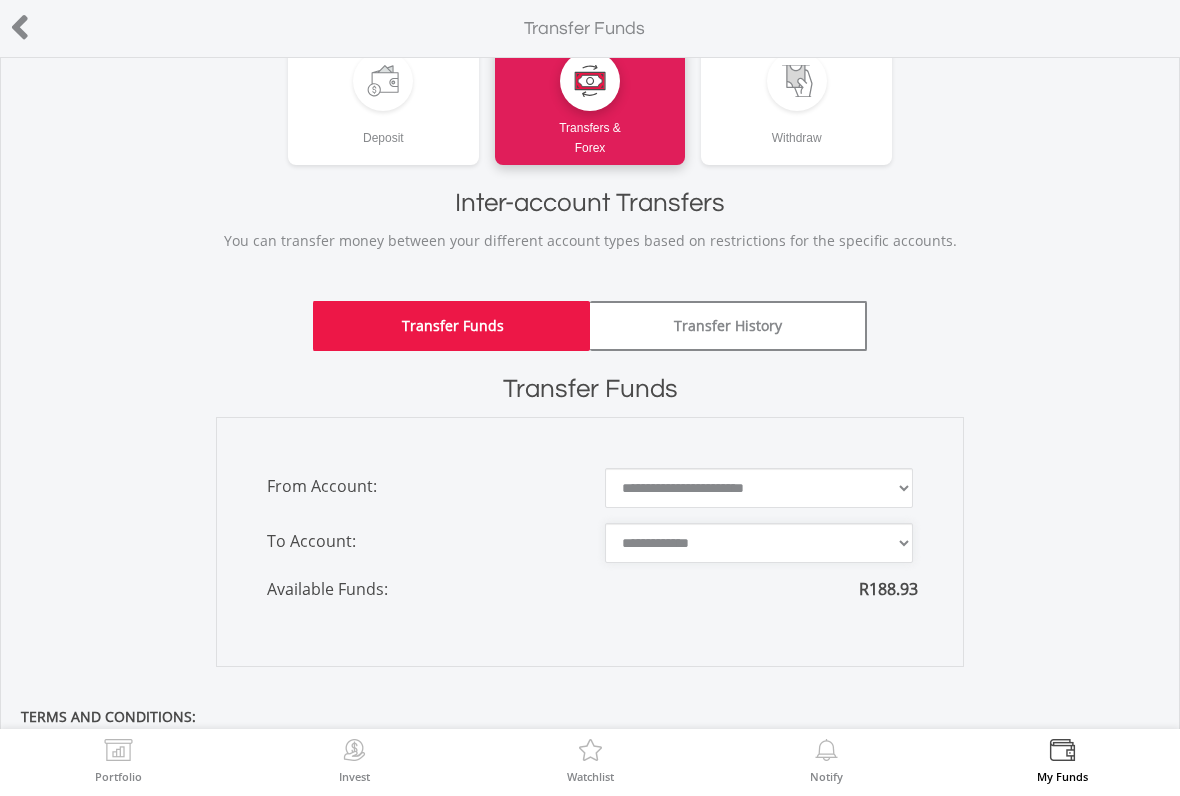 click on "**********" at bounding box center (759, 543) 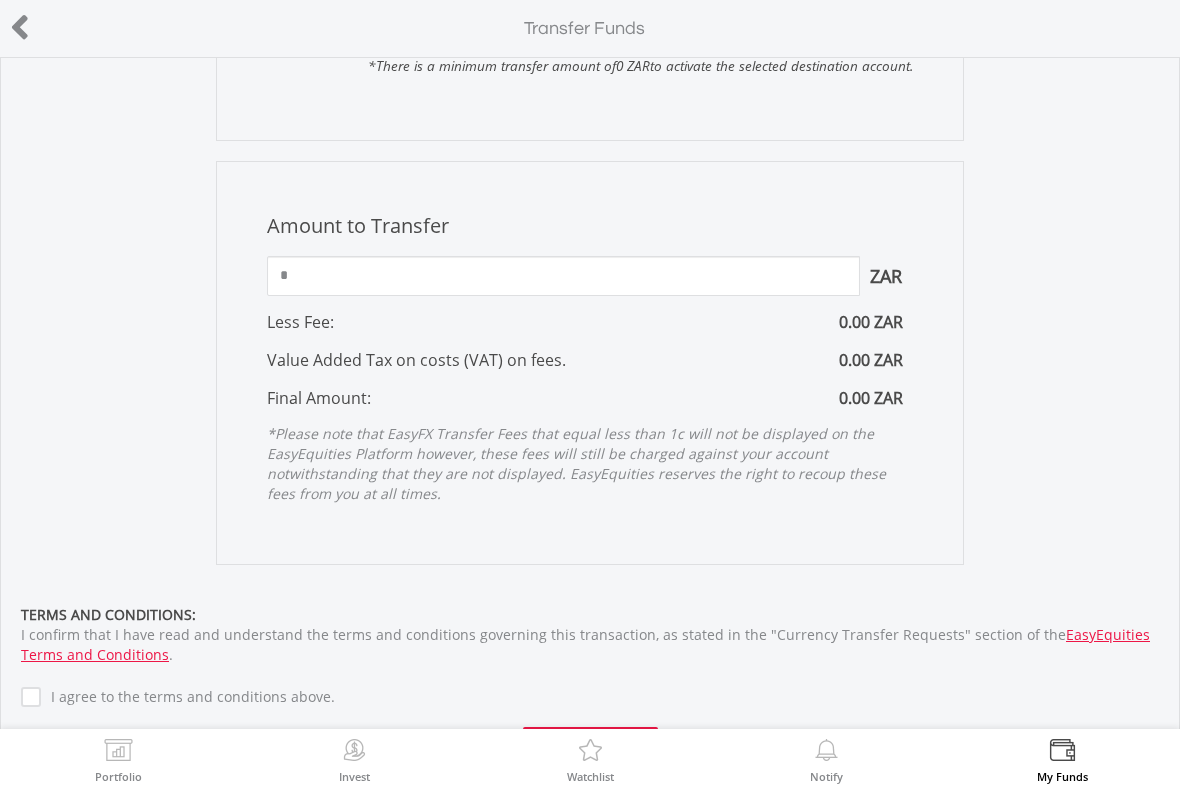 scroll, scrollTop: 614, scrollLeft: 0, axis: vertical 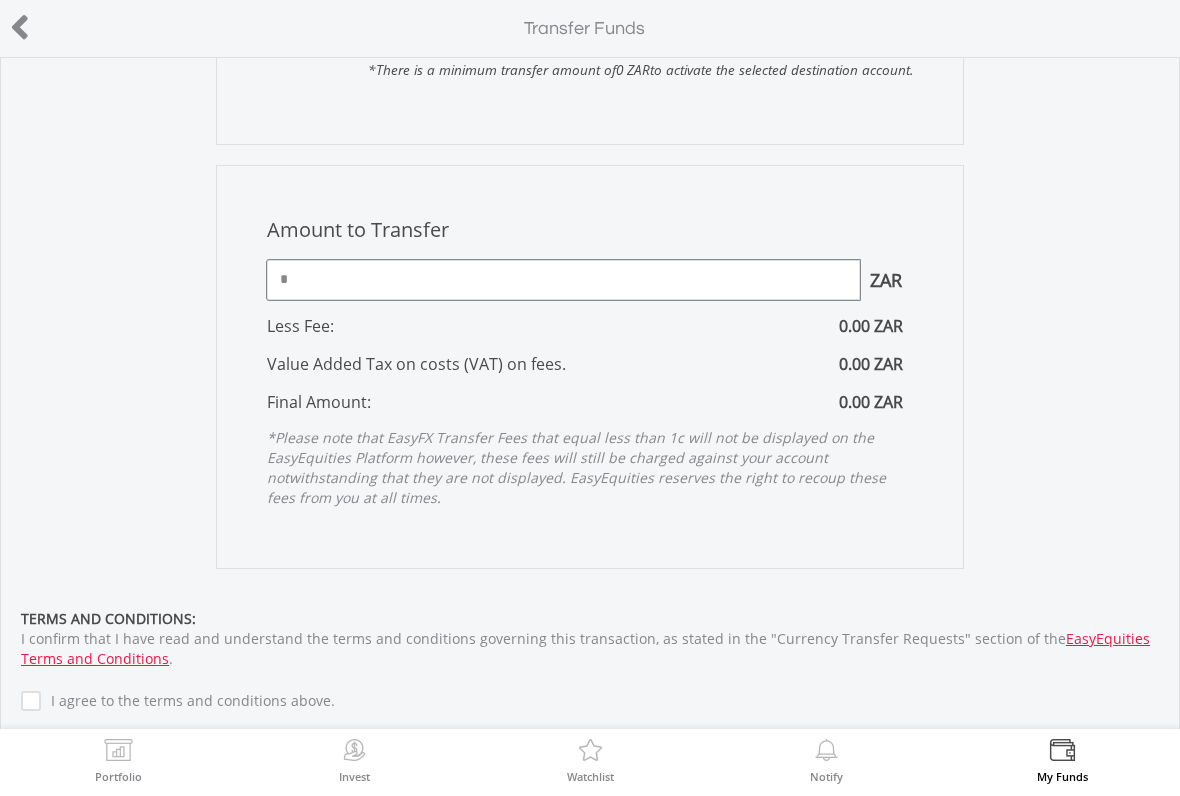 click on "*" at bounding box center (564, 280) 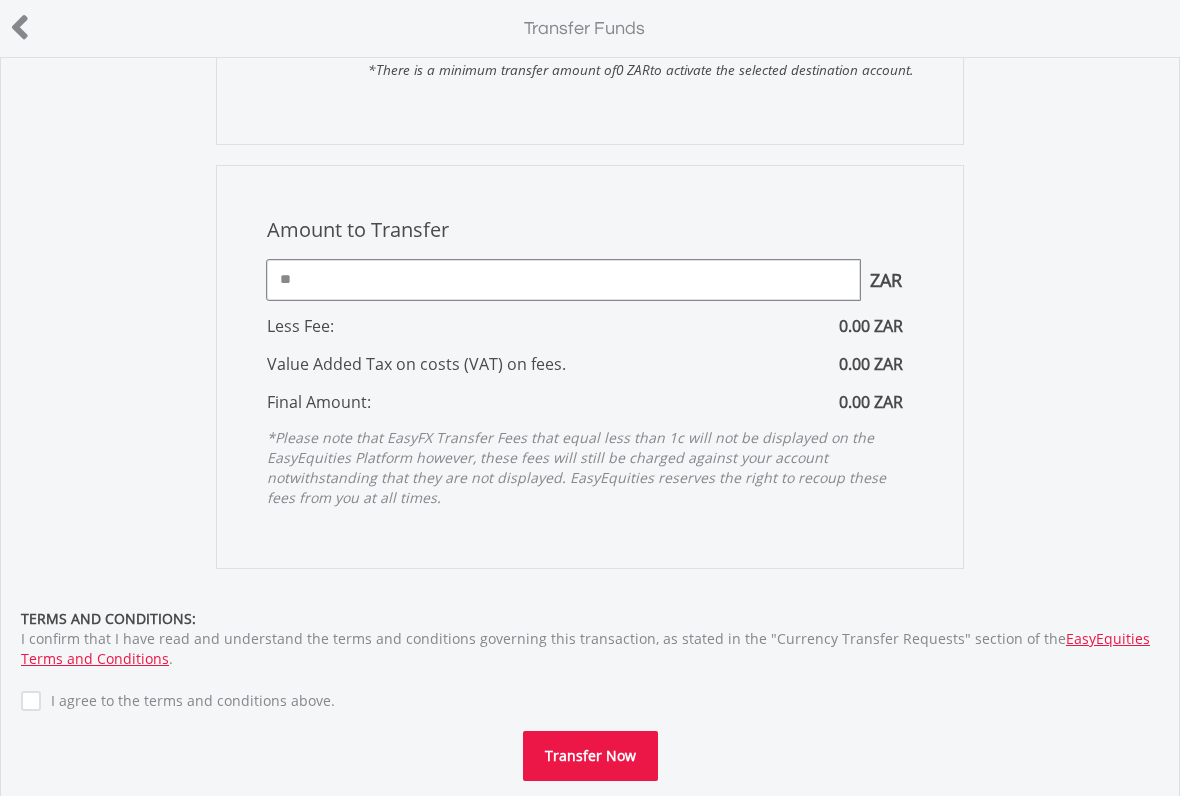 type on "*" 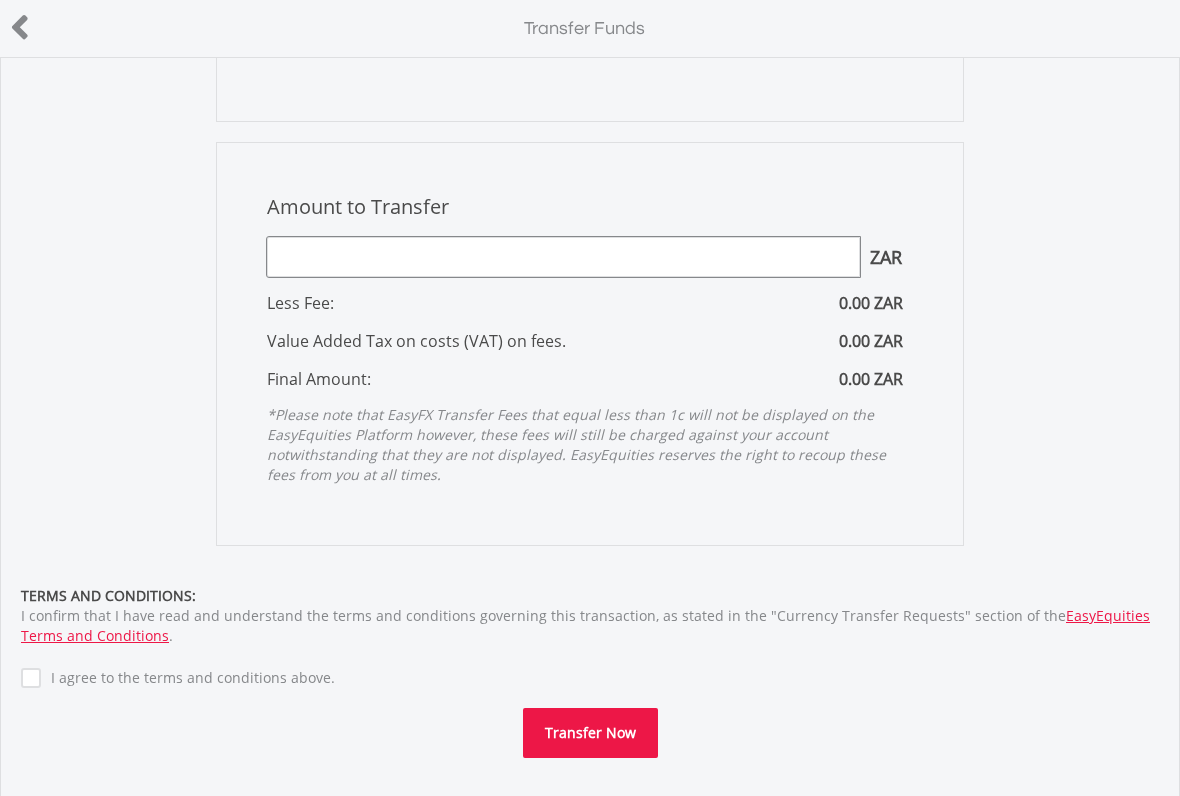 scroll, scrollTop: 636, scrollLeft: 0, axis: vertical 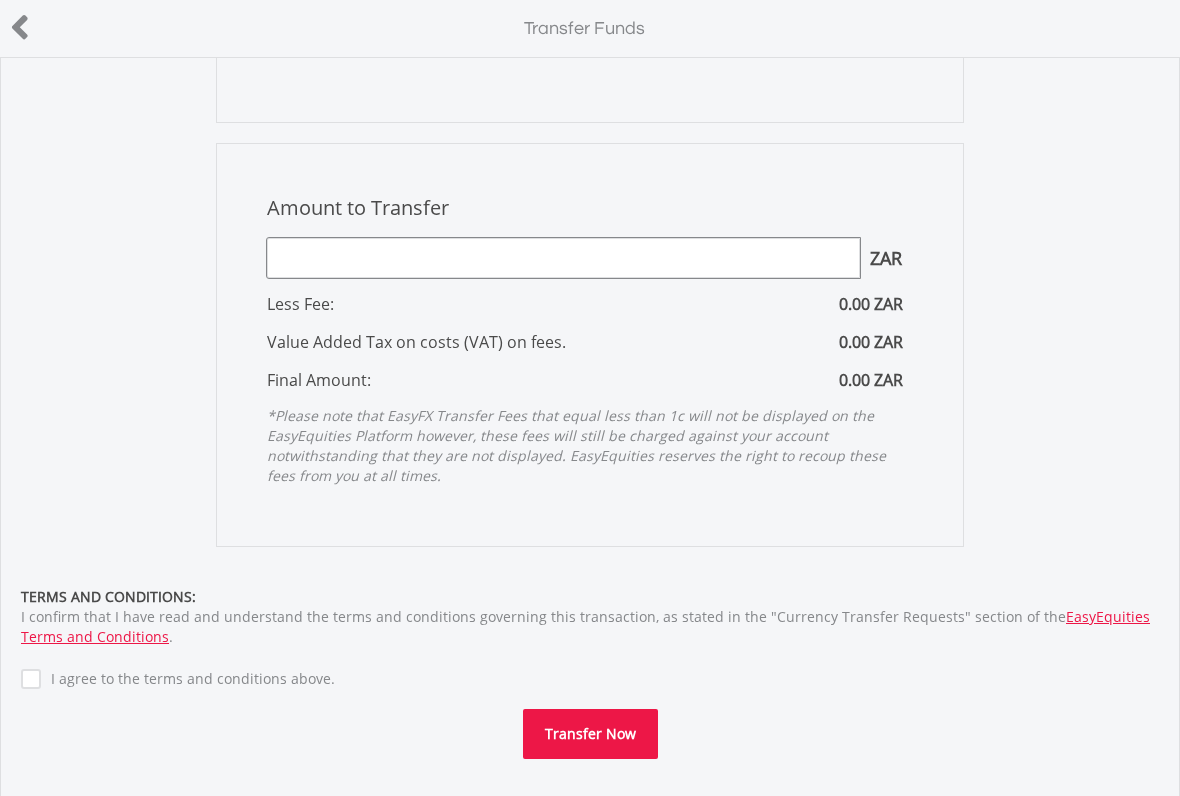 type on "*" 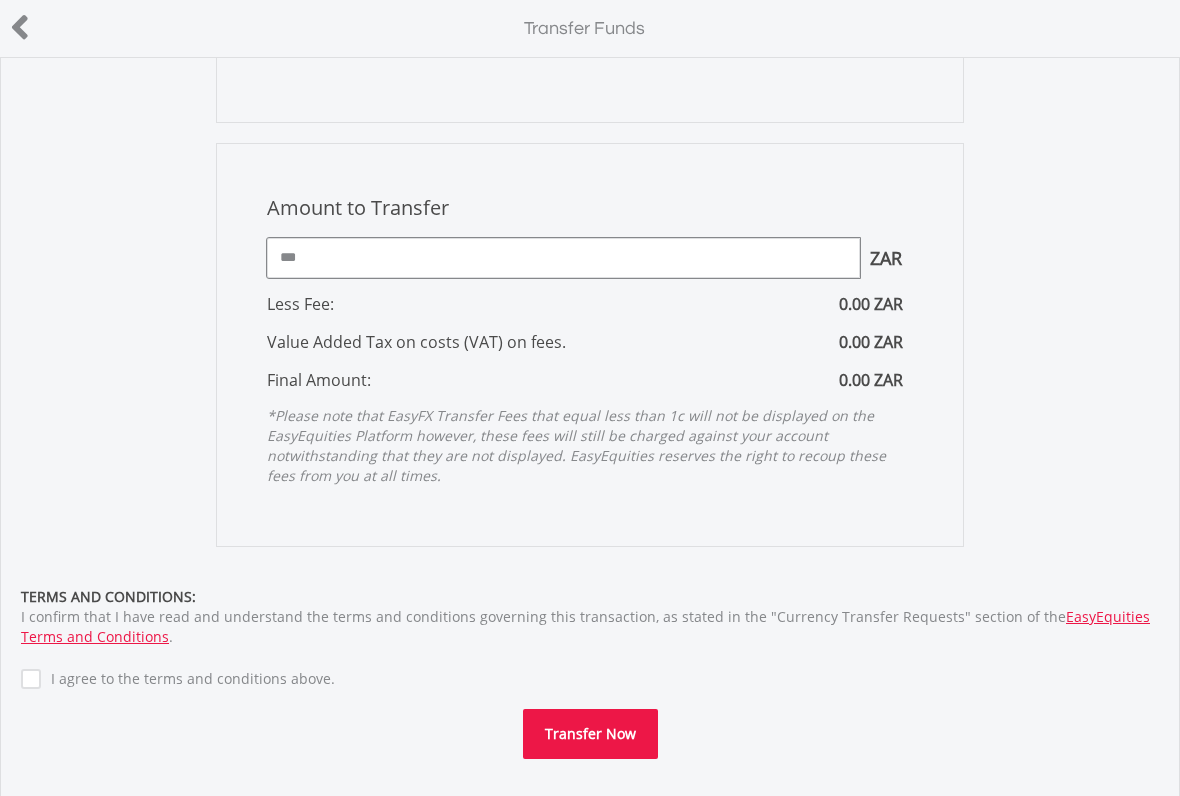 type on "***" 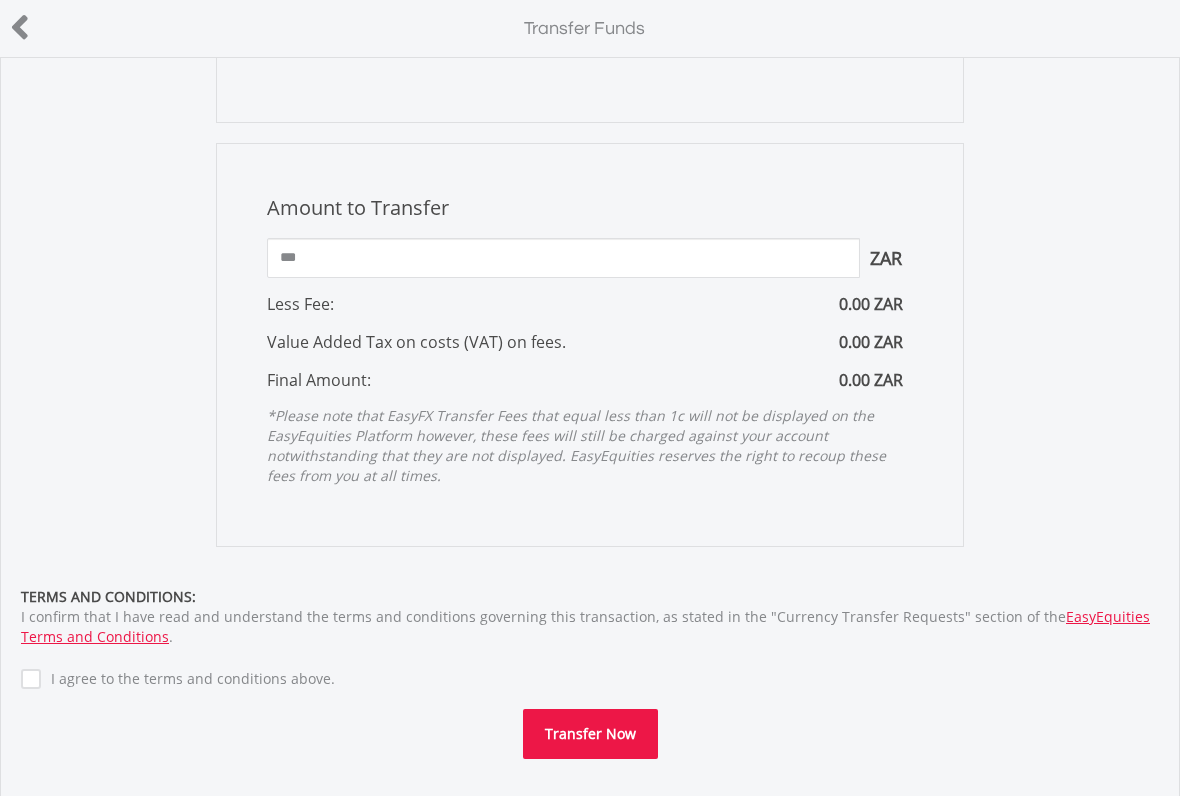 click on "Amount to Transfer
1  ZAR  =  1.0000   ZAR
***
ZAR
You can transfer funds into your offshore accounts as well as back into your ZAR account
where the inter-account transfer will be done at a fee of 50 basis points (0.5%) of the
transferred amount plus applicable tax. For more info, read our
FAQ article.
* ZAR" at bounding box center [590, 345] 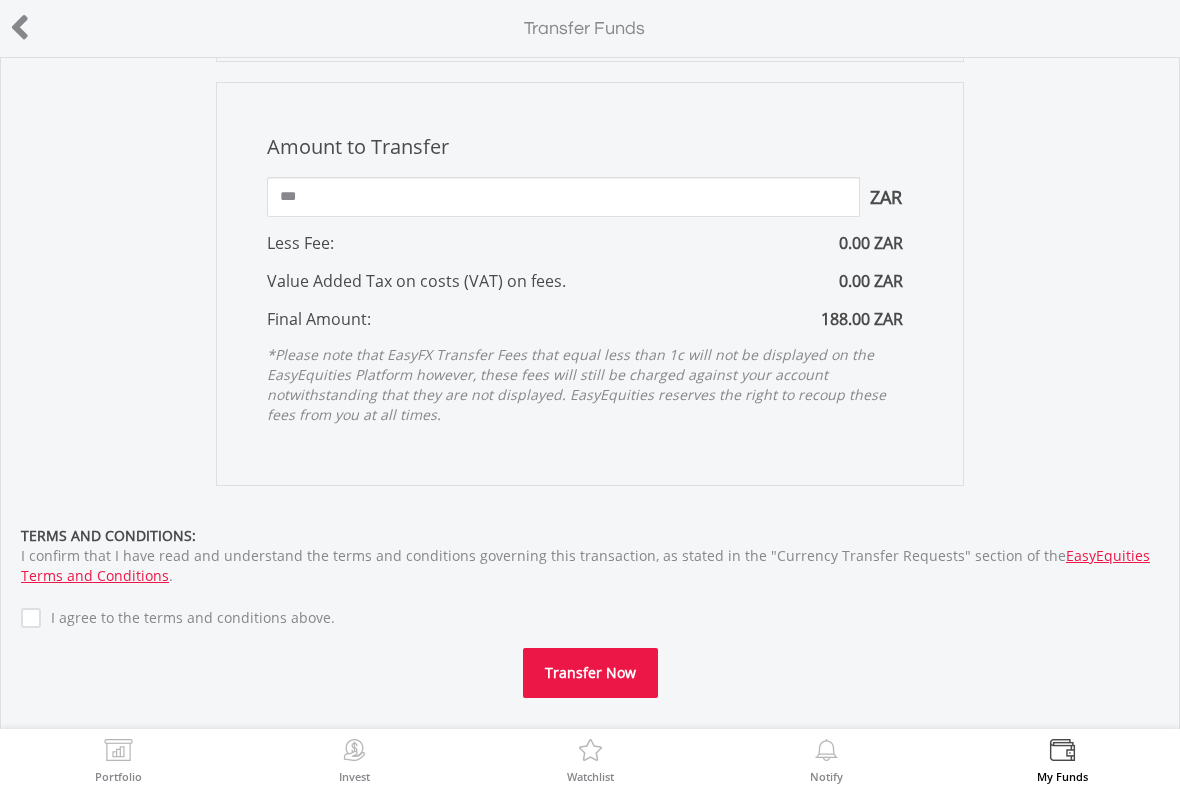 scroll, scrollTop: 698, scrollLeft: 0, axis: vertical 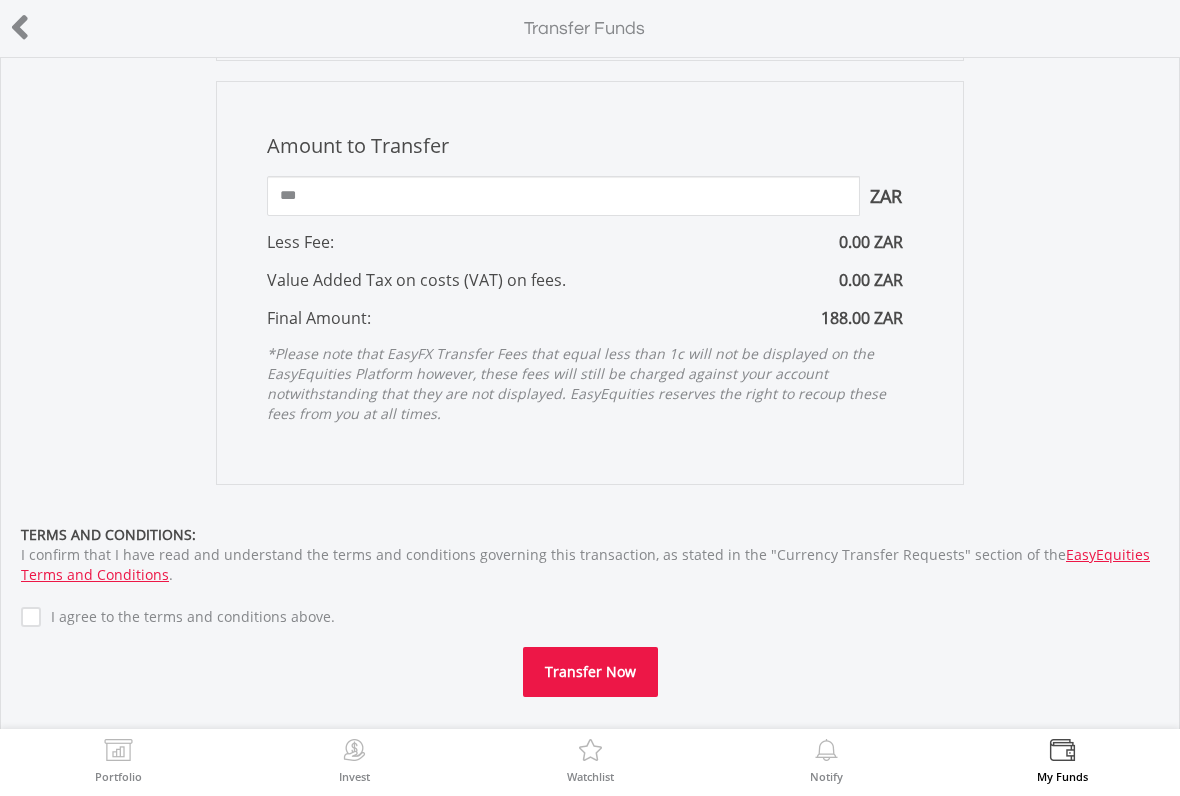 click on "I agree to the terms and conditions above." at bounding box center [188, 617] 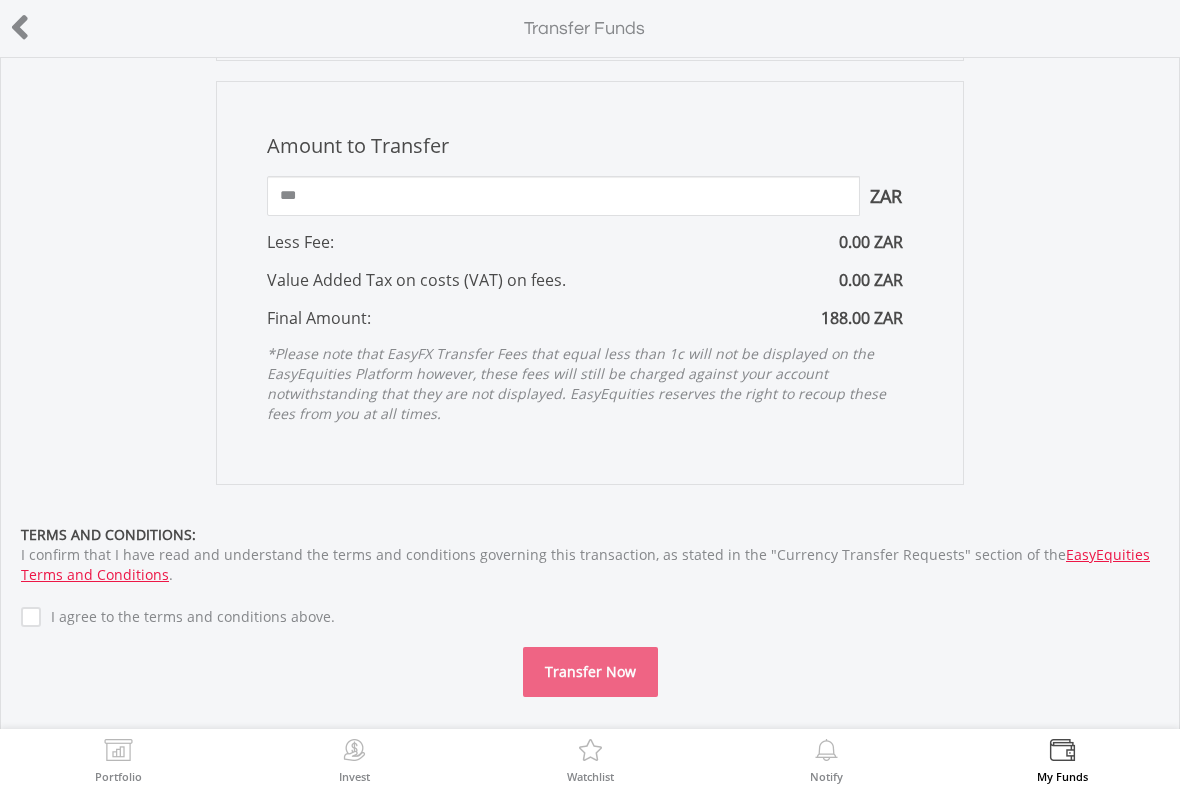 click at bounding box center [20, 27] 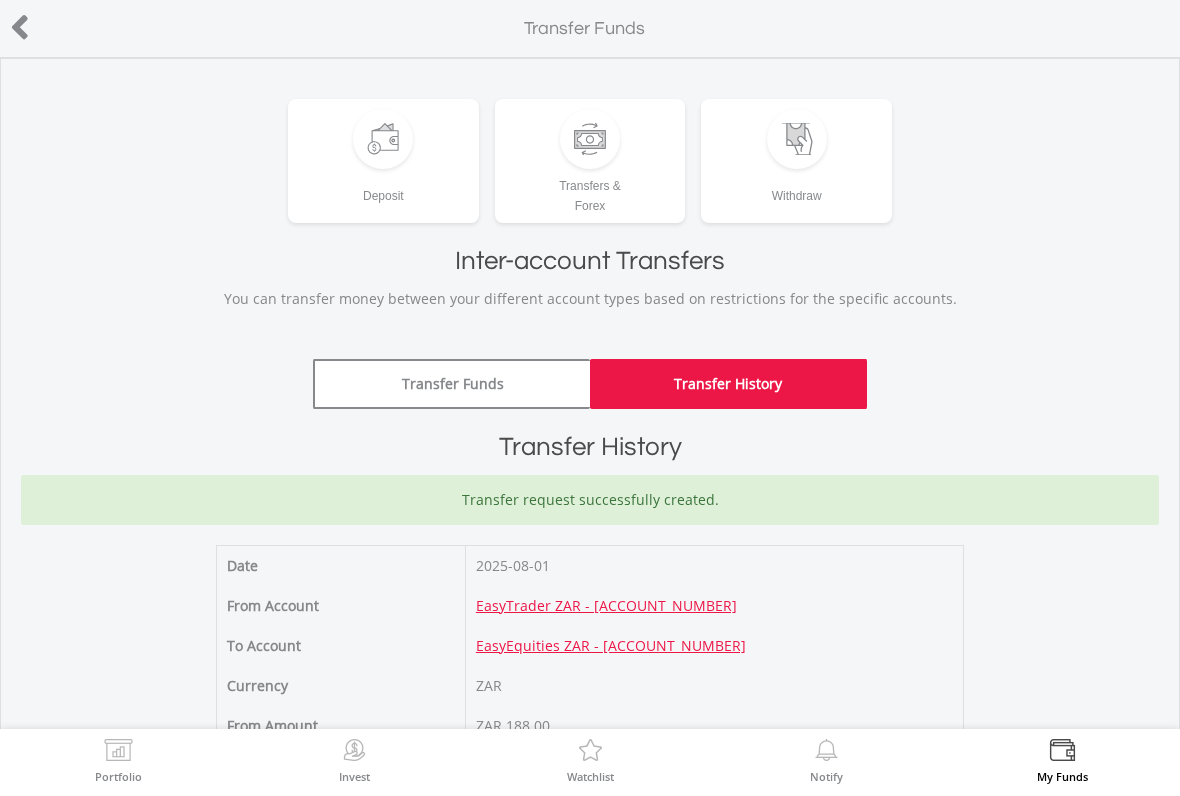 scroll, scrollTop: 0, scrollLeft: 0, axis: both 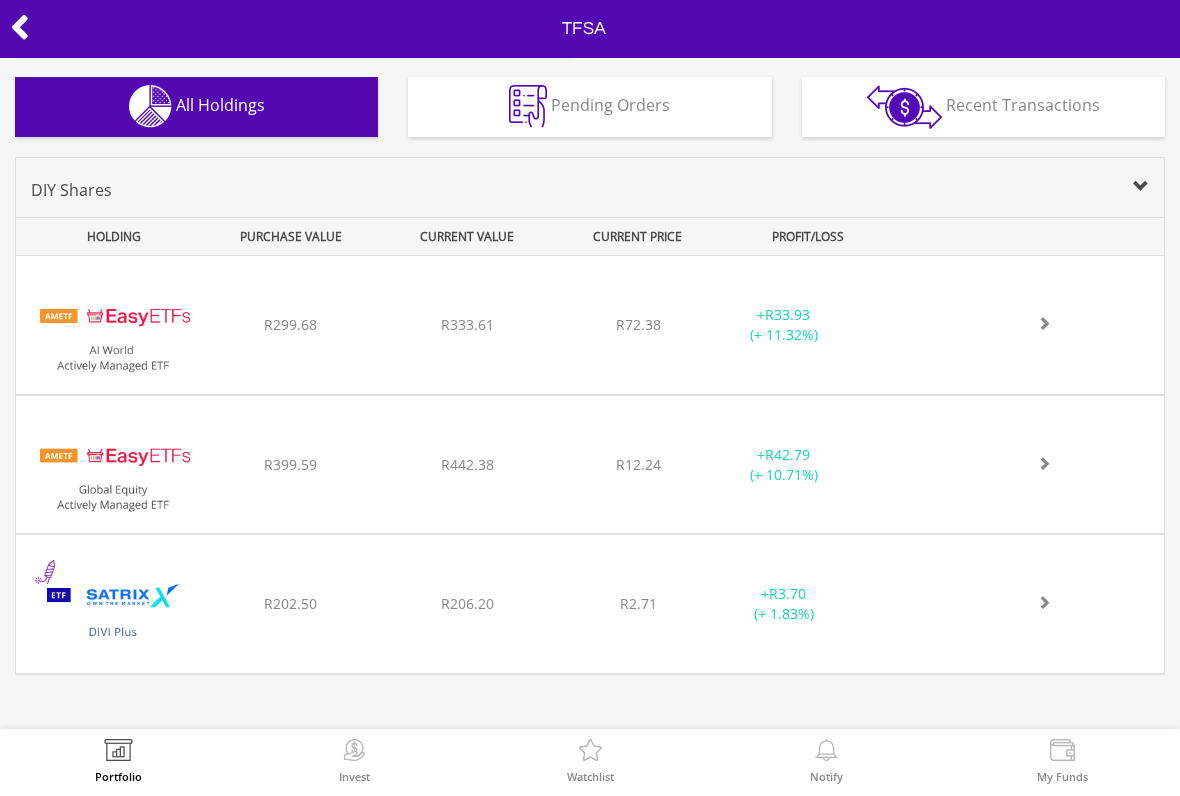 click on "﻿
EasyETFs Global Equity Actively Managed ETF
R399.59
R442.38
R12.24
+  R42.79 (+ 10.71%)" at bounding box center (590, 325) 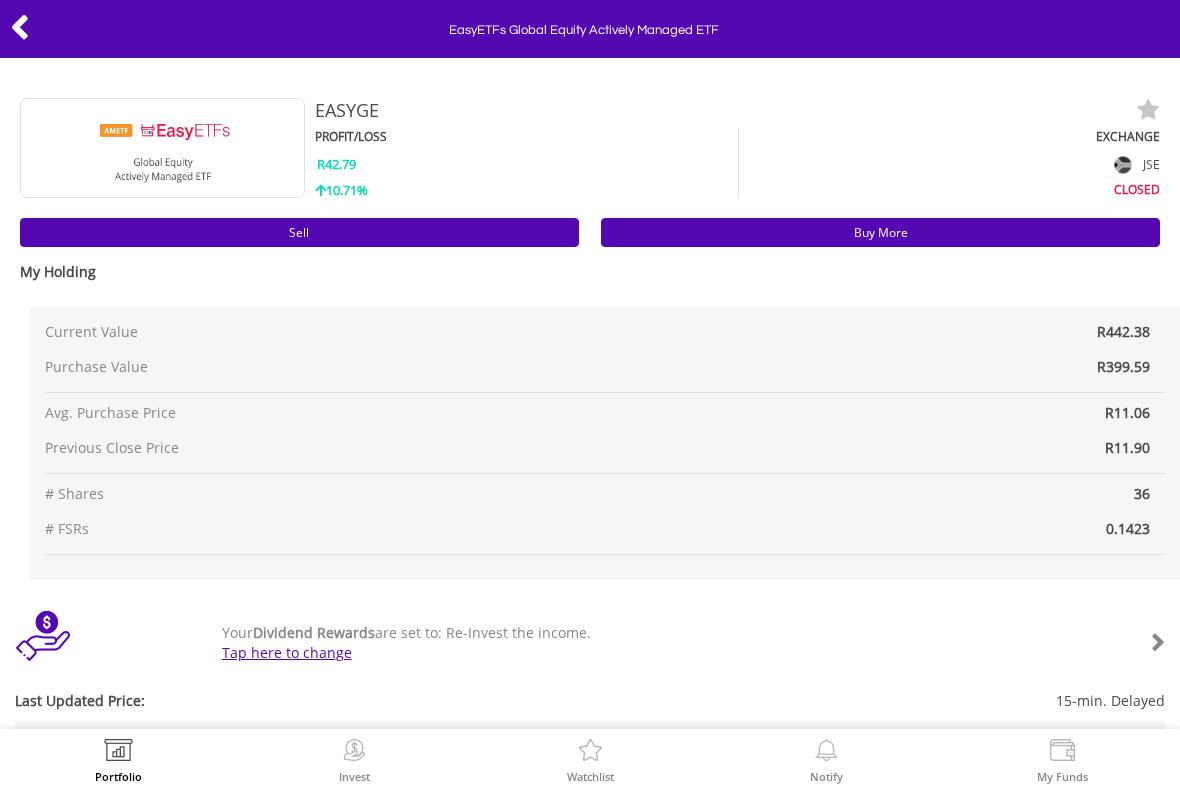 scroll, scrollTop: 0, scrollLeft: 0, axis: both 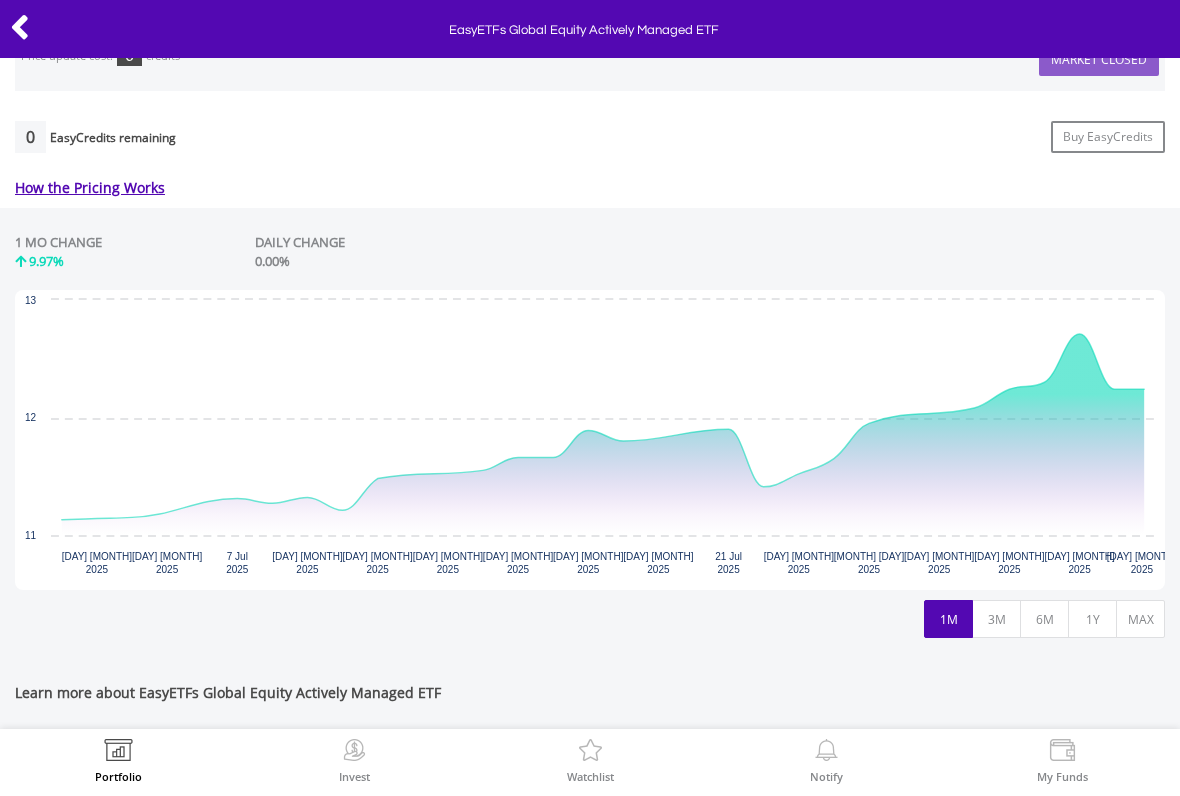 click on "No chart available.
1 MO CHANGE
9.97%
DAILY CHANGE
0.00%
Chart Chart with 24 data points. The chart has 1 X axis displaying xA0. Data ranges from 2025-07-02 00:00:00 to 2025-08-01 20:10:16. The chart has 1 Y axis displaying yA0. Data ranges from 11.13 to 12.71. Created with Highcharts 11.1.0 3 Jul ​ 2025 5 Jul ​ 2025 7 Jul ​ 2025 9 Jul ​ 2025 11 Jul ​ 2025 ​" at bounding box center [590, 435] 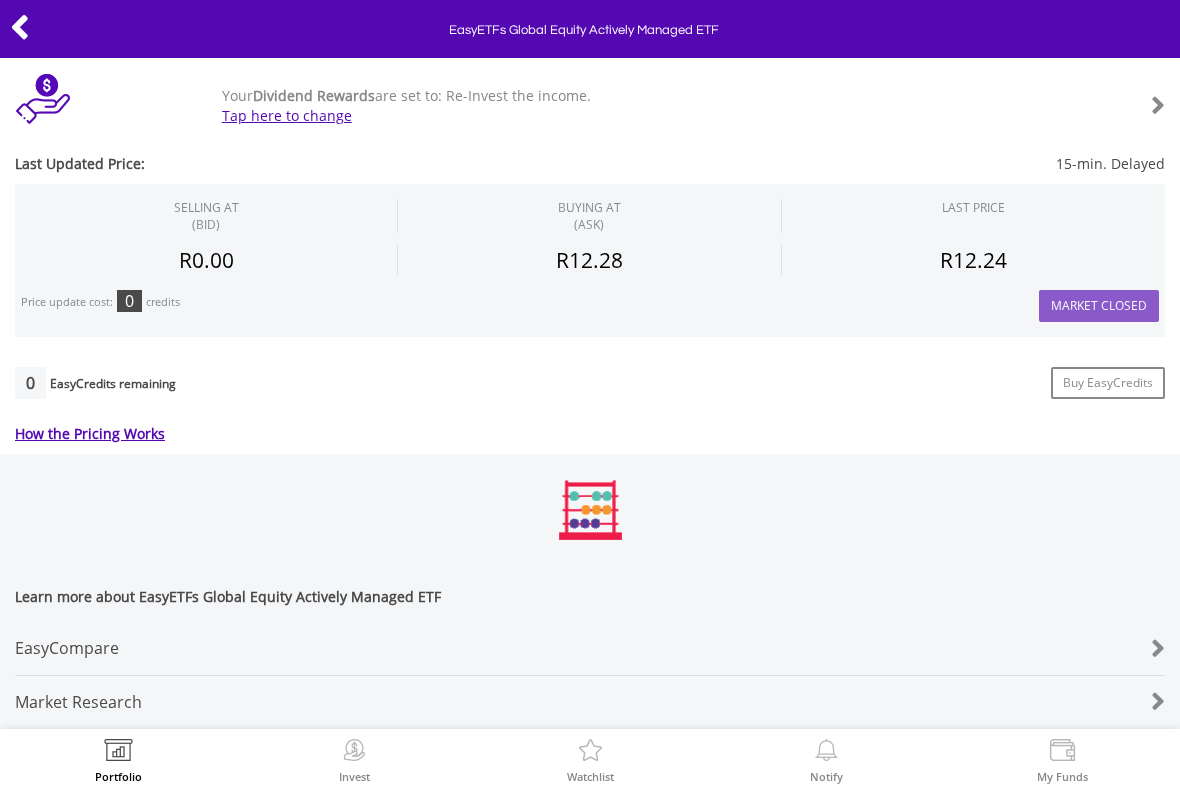 scroll, scrollTop: 550, scrollLeft: 0, axis: vertical 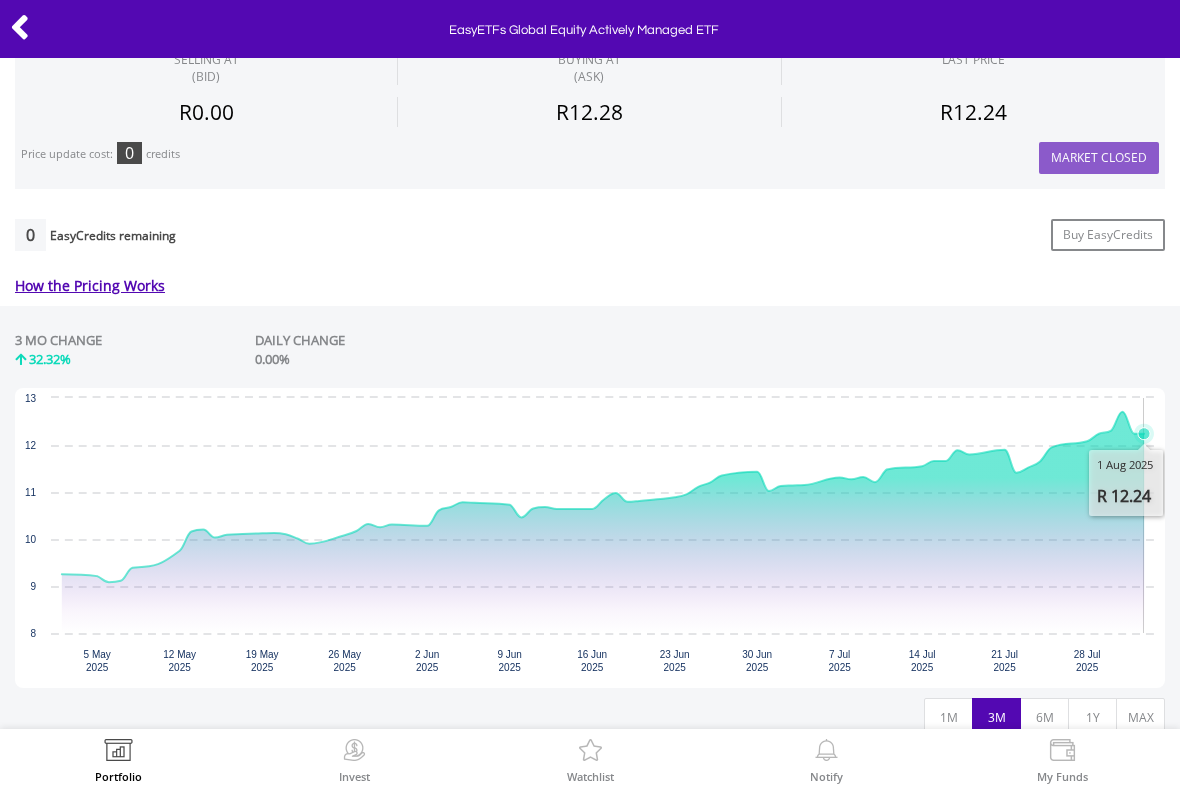 click on "6M" at bounding box center (1044, 717) 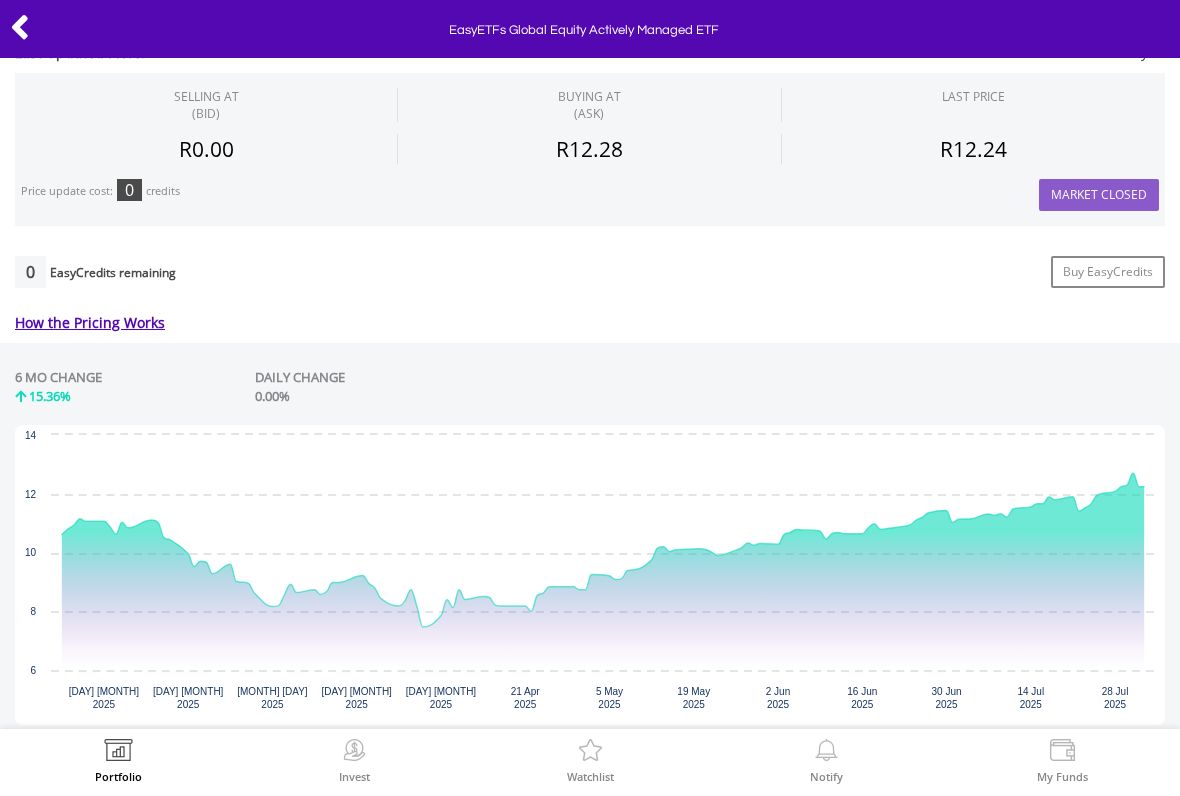 scroll, scrollTop: 713, scrollLeft: 0, axis: vertical 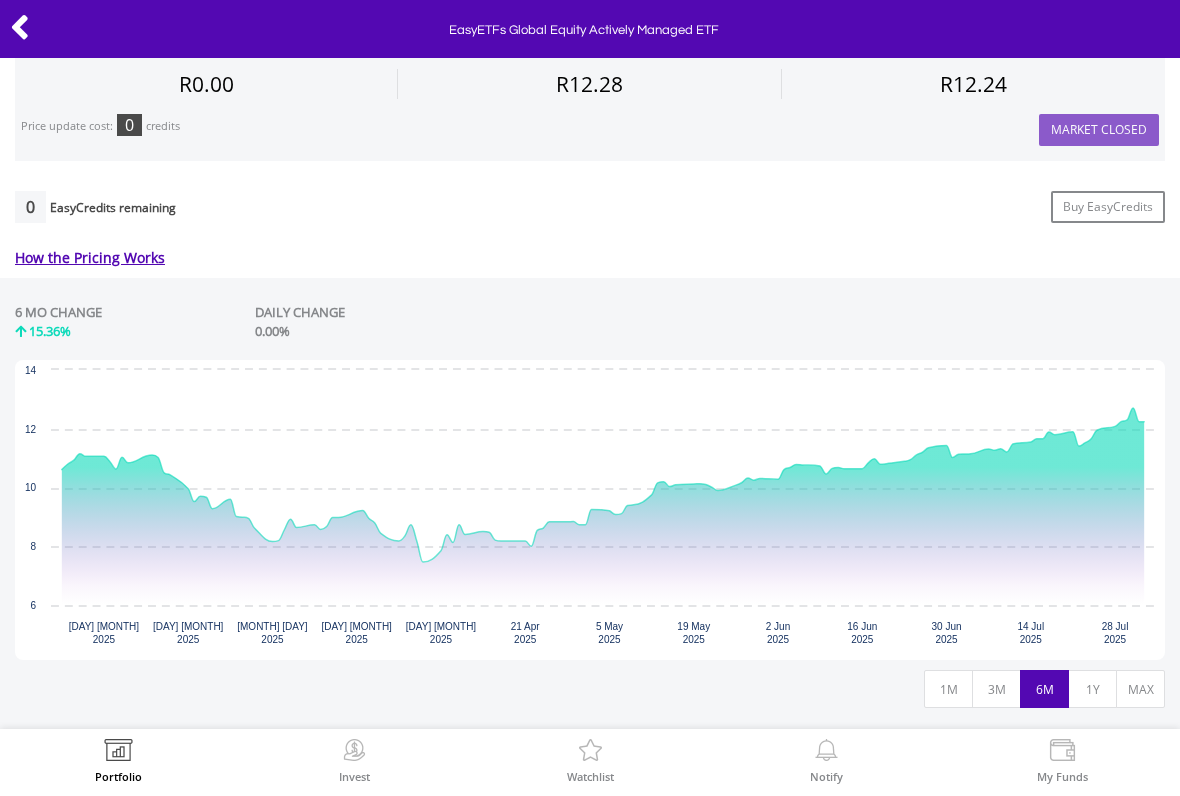 click on "1Y" at bounding box center [1092, 689] 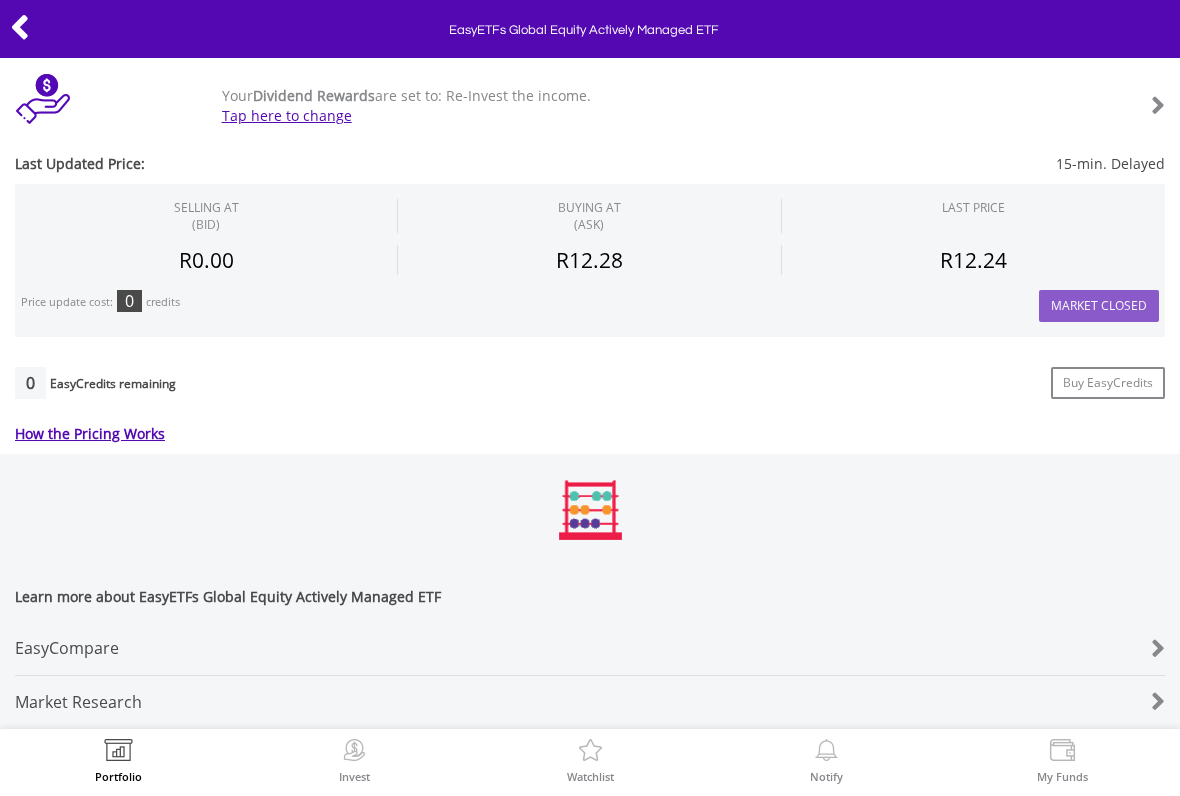 scroll, scrollTop: 550, scrollLeft: 0, axis: vertical 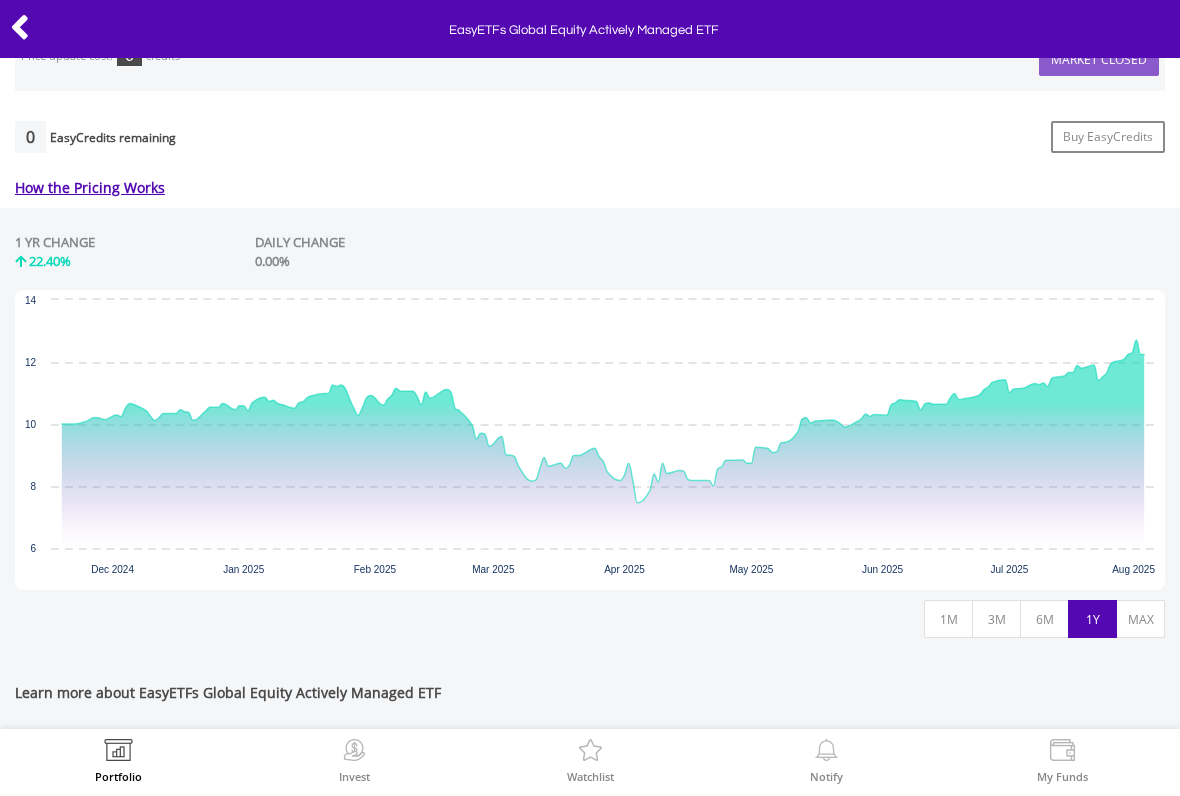 click on "MAX" at bounding box center (1140, 619) 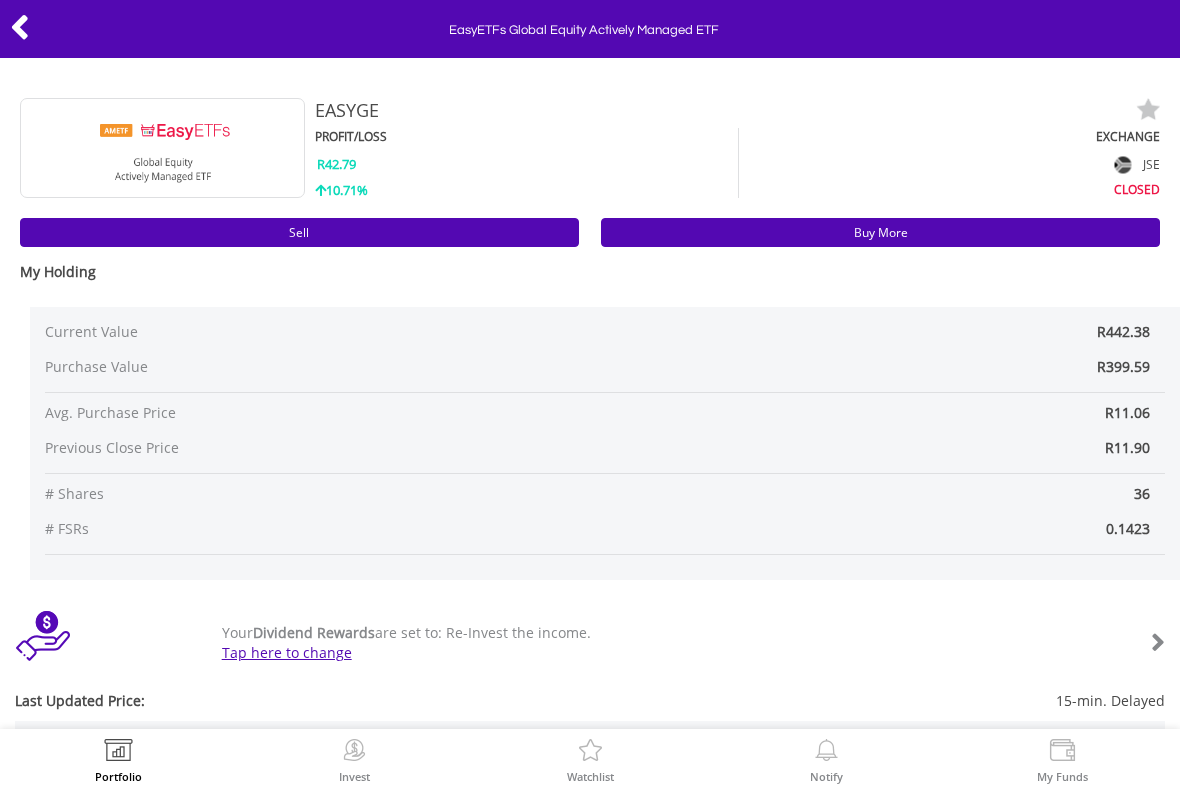 scroll, scrollTop: 0, scrollLeft: 0, axis: both 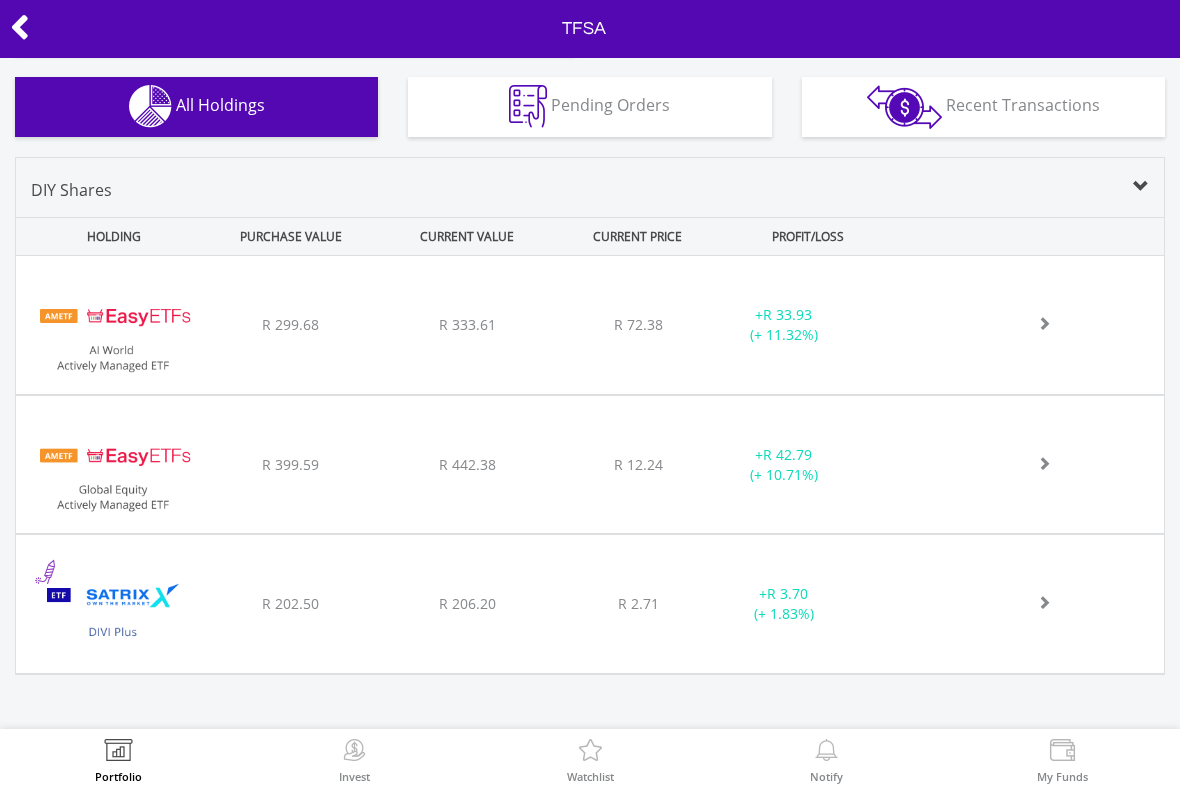 click at bounding box center (113, 614) 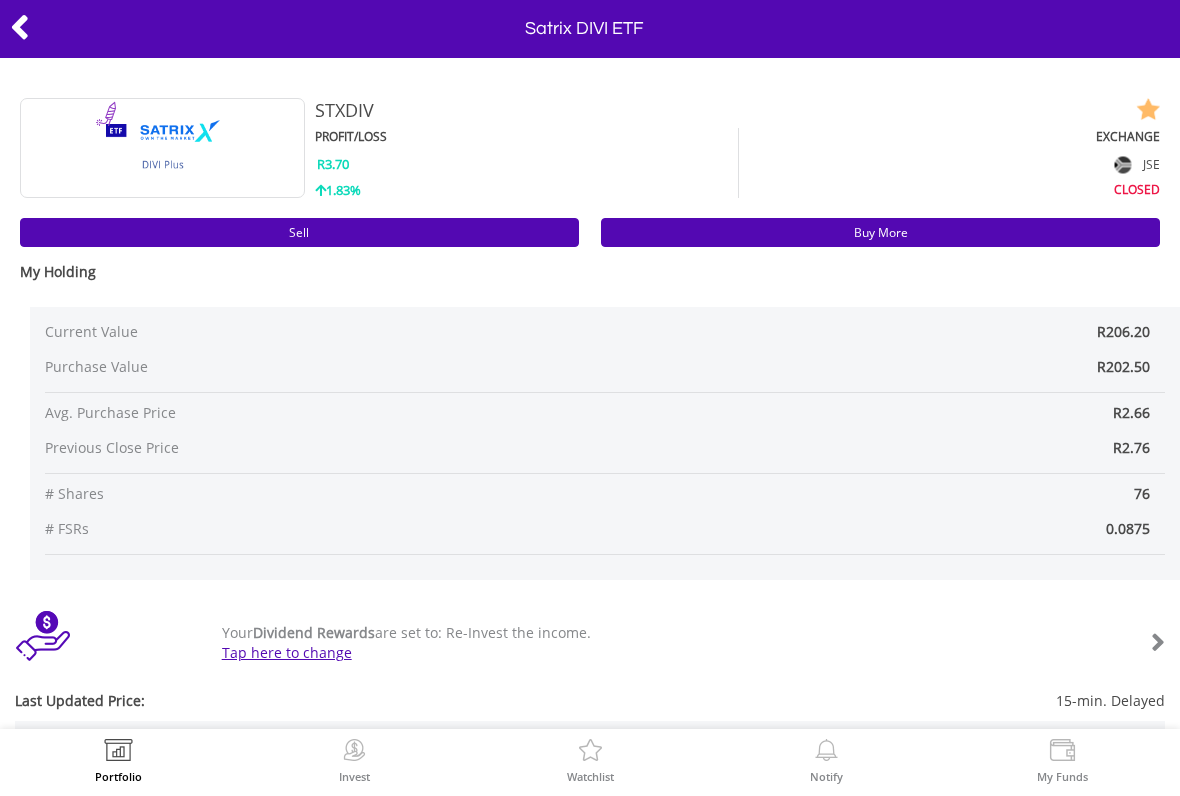 scroll, scrollTop: 0, scrollLeft: 0, axis: both 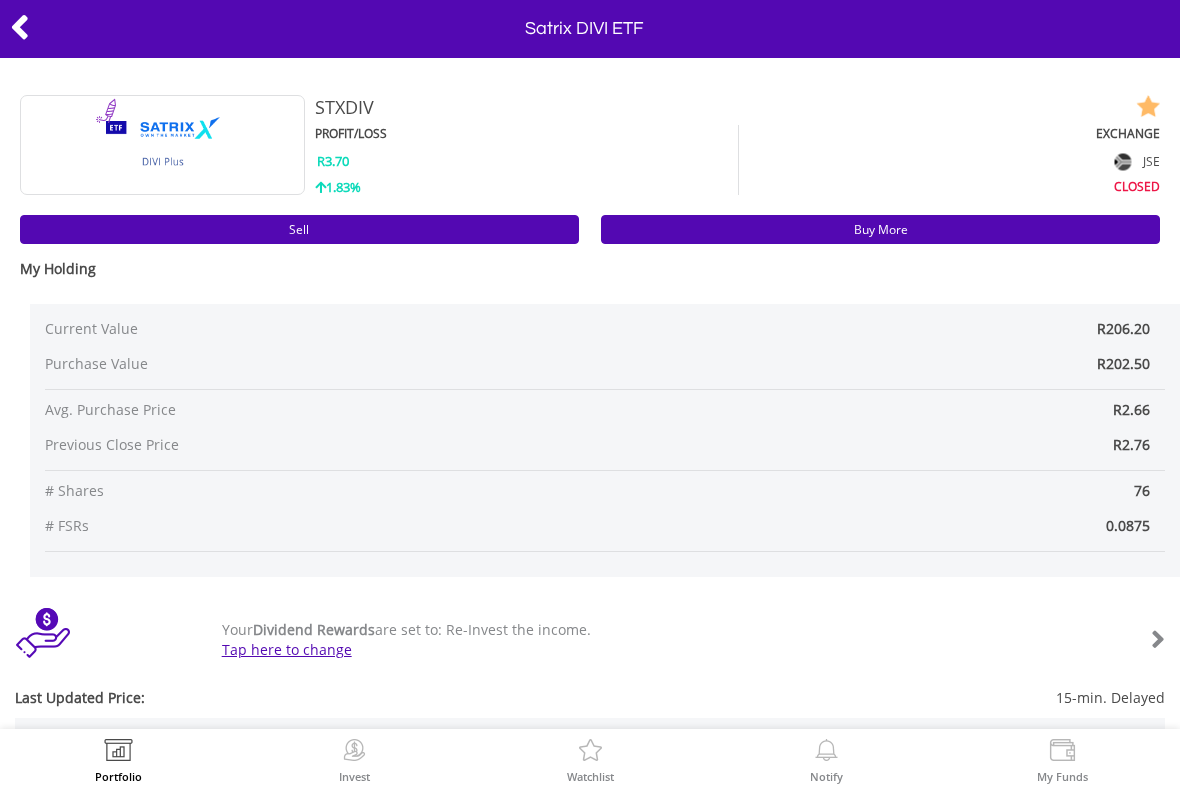 click at bounding box center (20, 27) 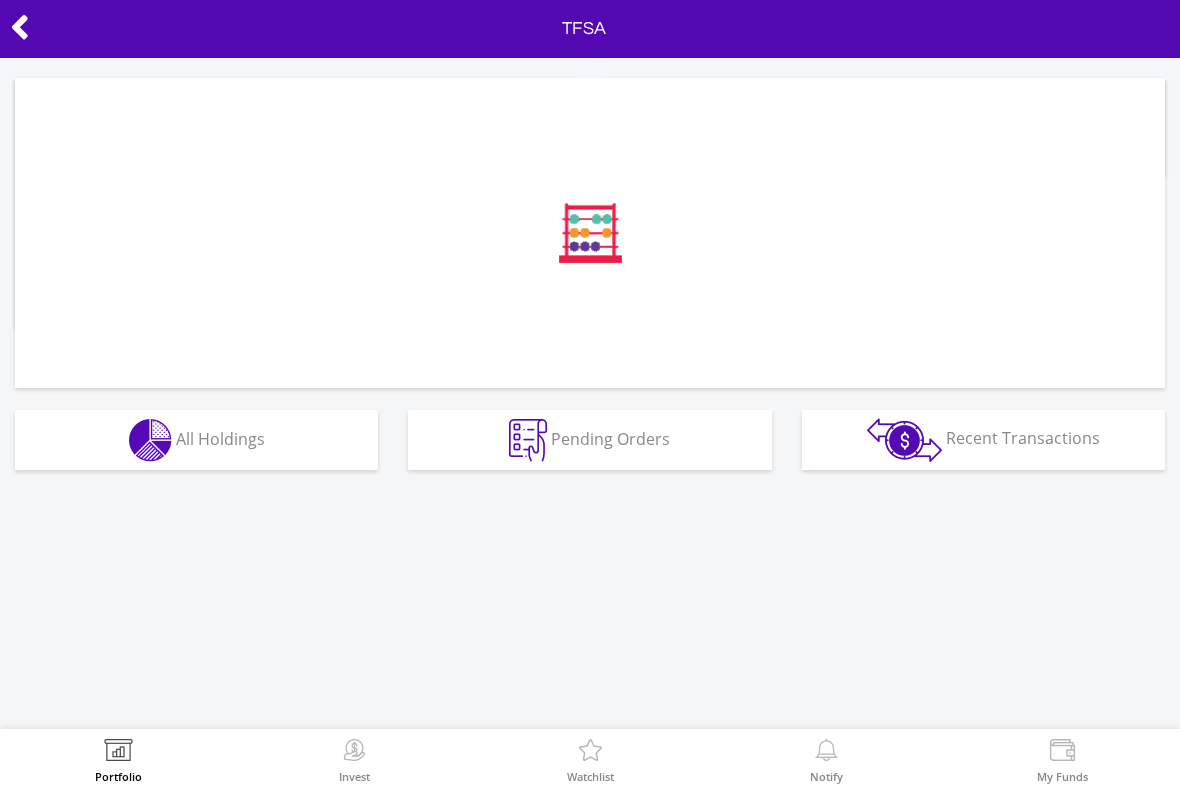 scroll, scrollTop: 0, scrollLeft: 0, axis: both 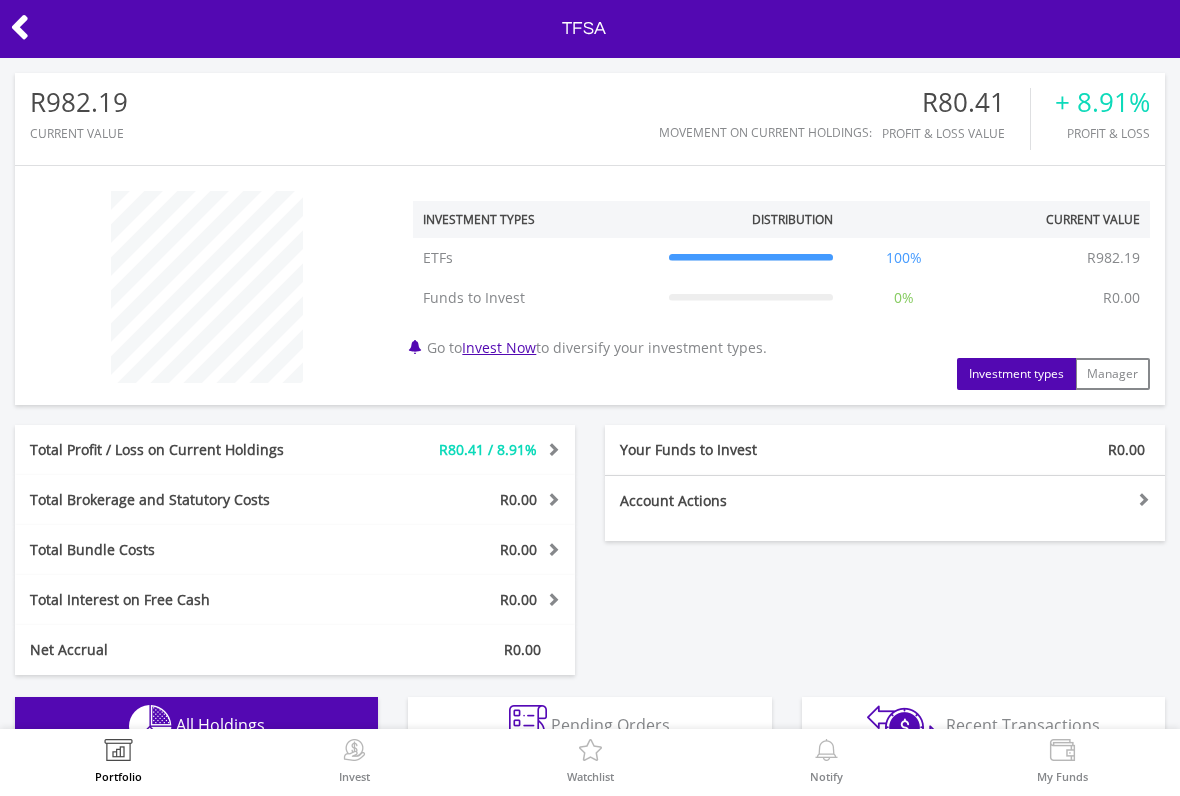 click at bounding box center (20, 27) 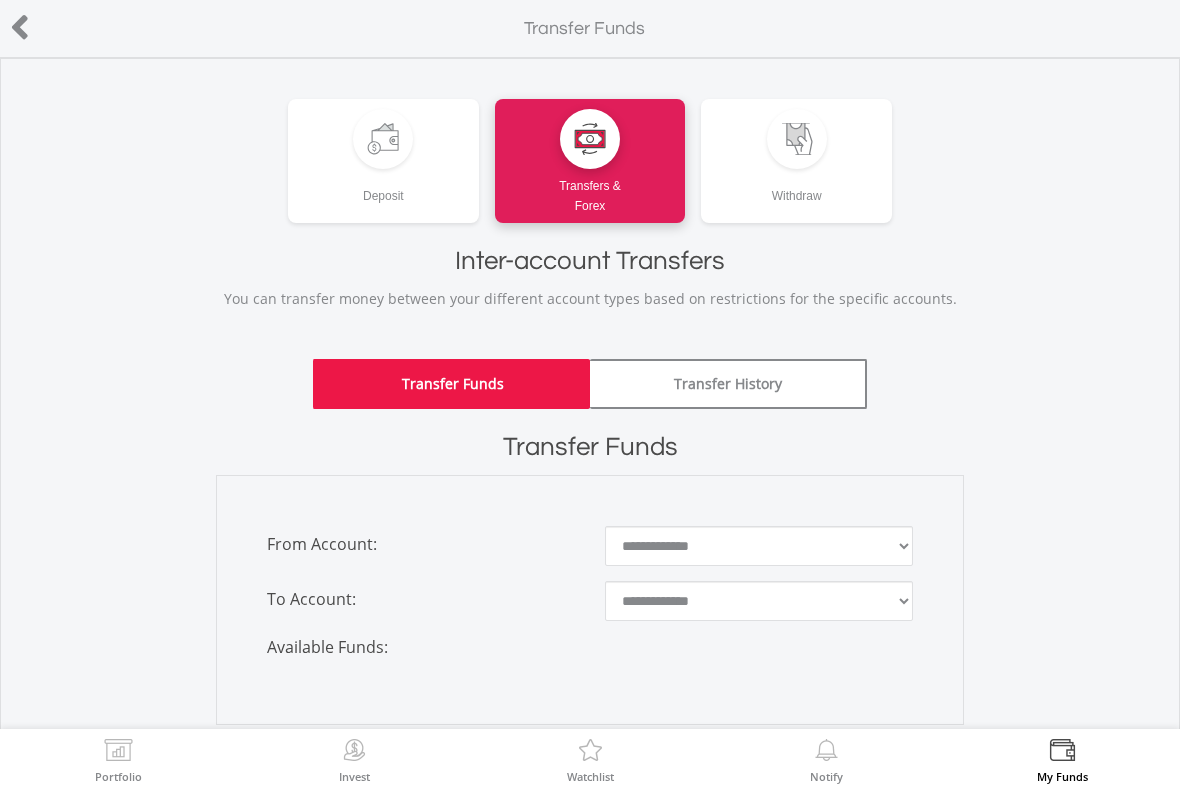 scroll, scrollTop: 0, scrollLeft: 0, axis: both 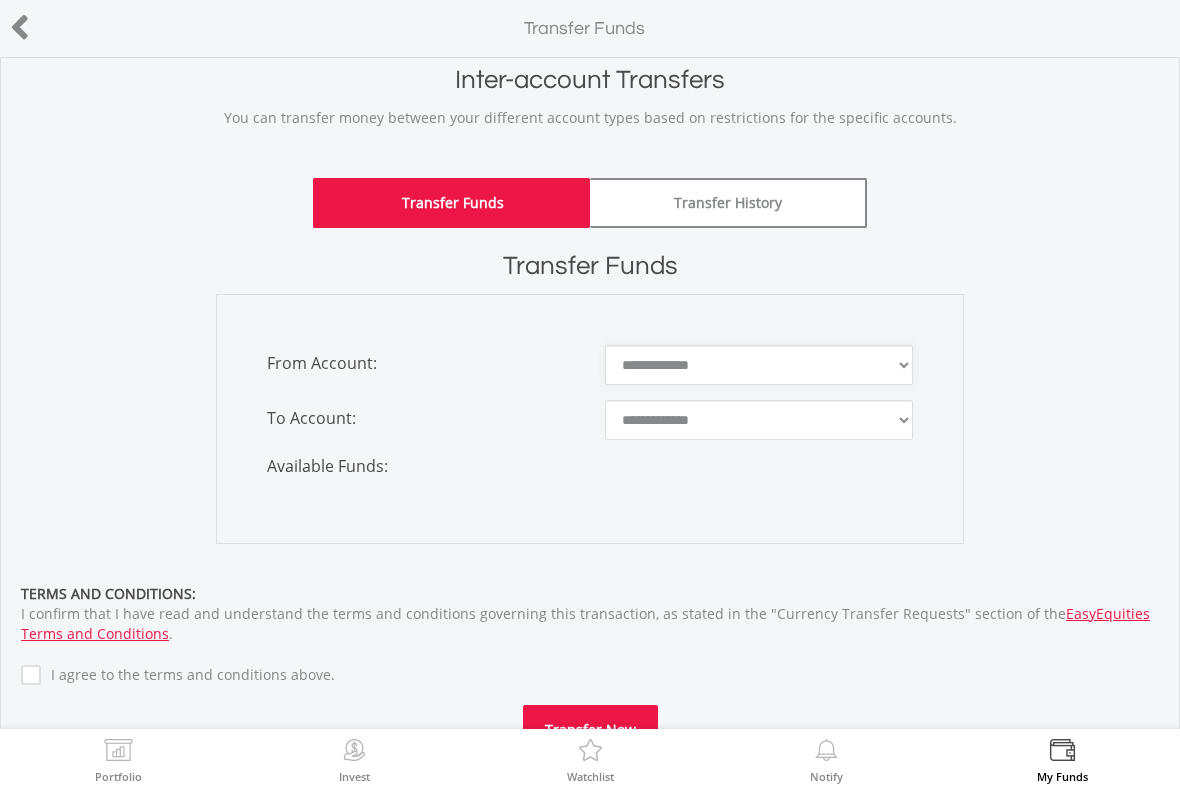 click on "**********" at bounding box center [759, 365] 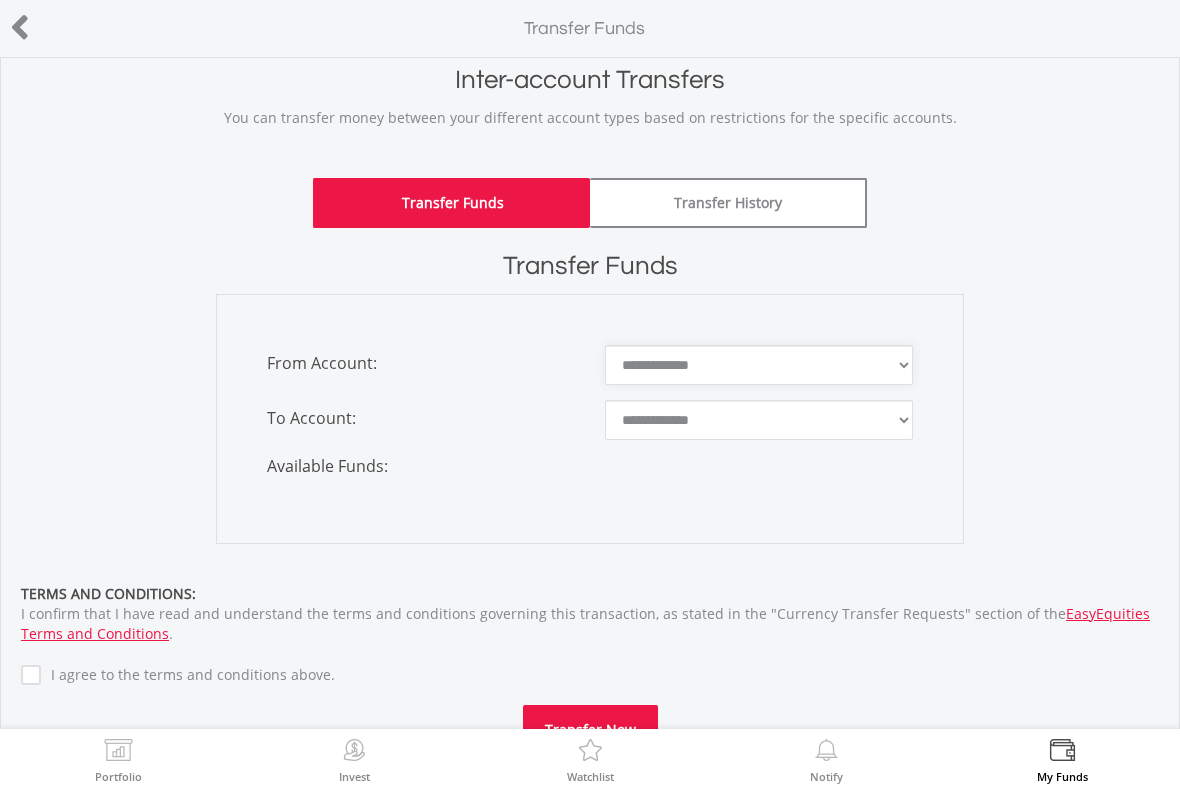select on "********" 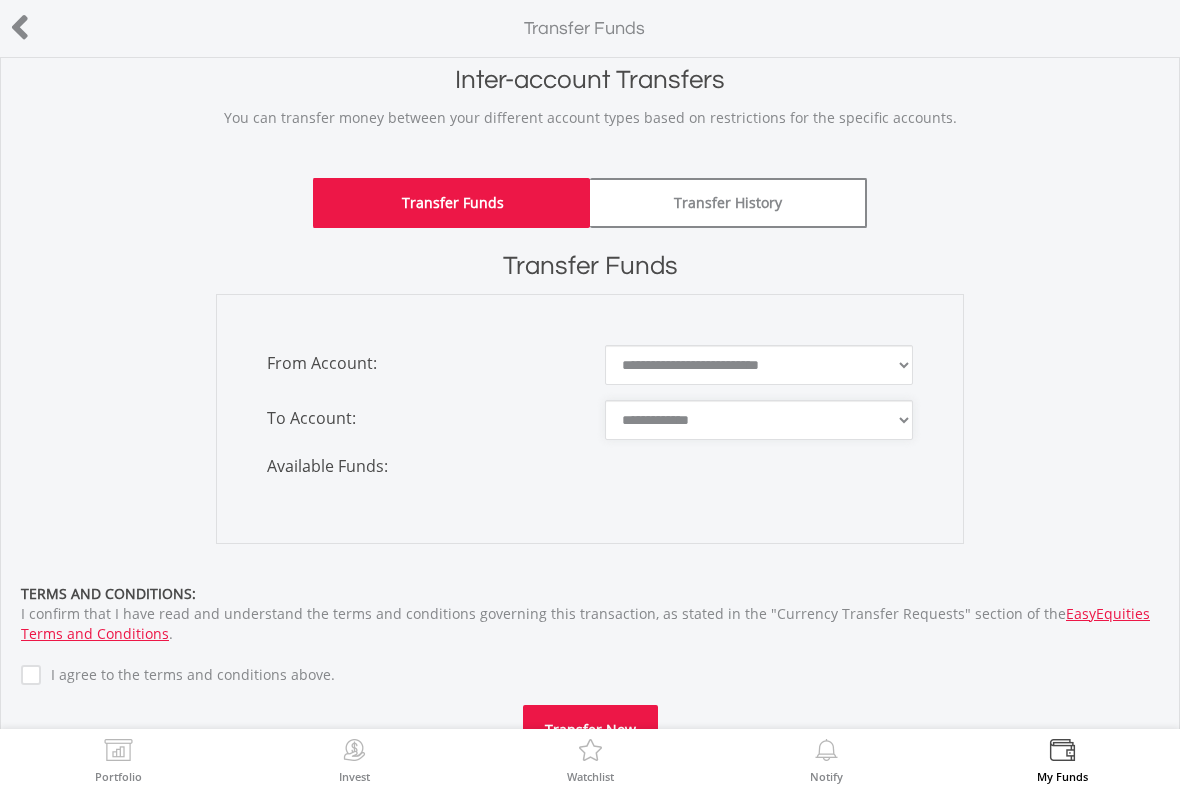 click on "**********" at bounding box center (759, 420) 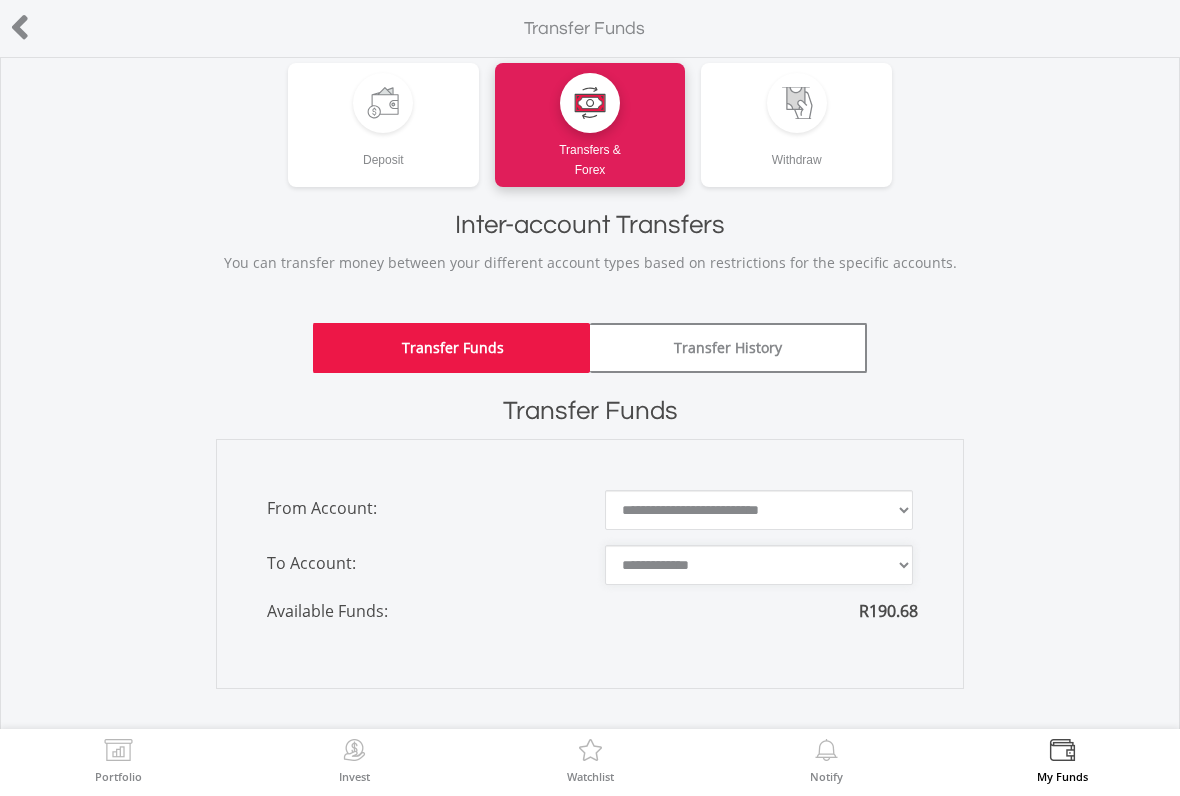 scroll, scrollTop: 27, scrollLeft: 0, axis: vertical 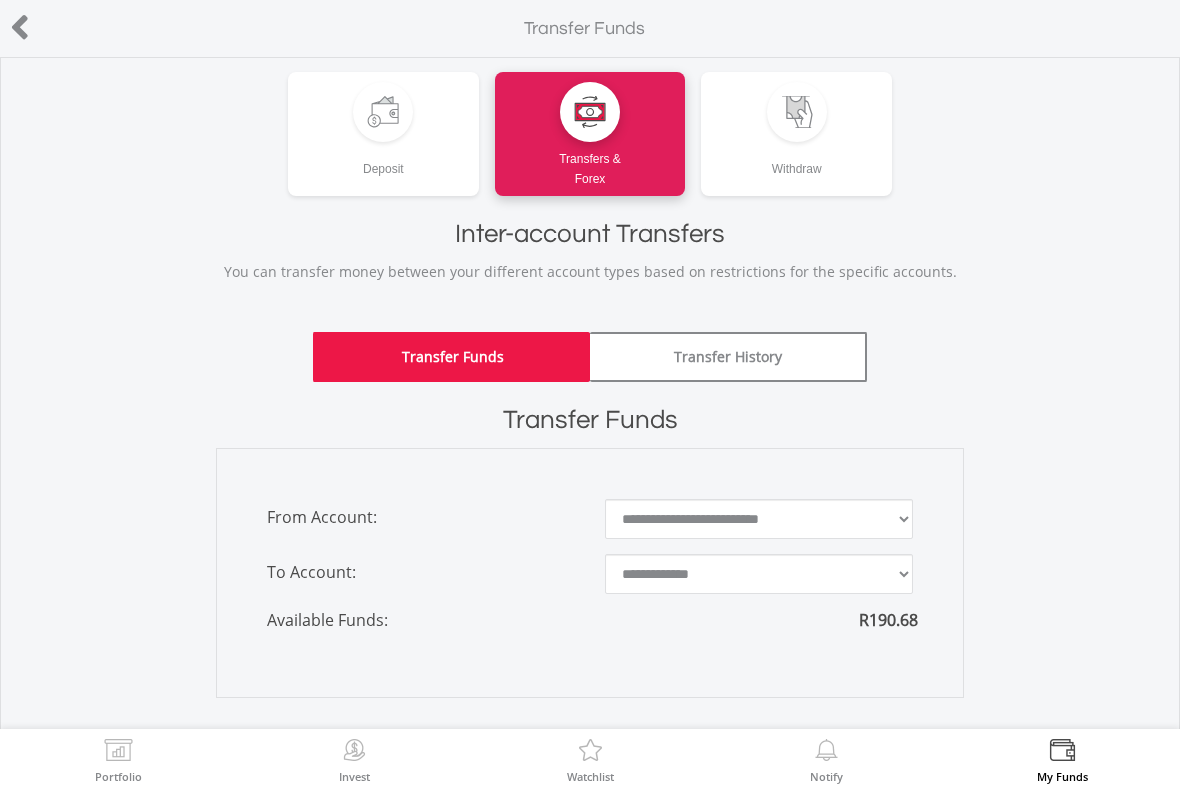 click at bounding box center (20, 27) 